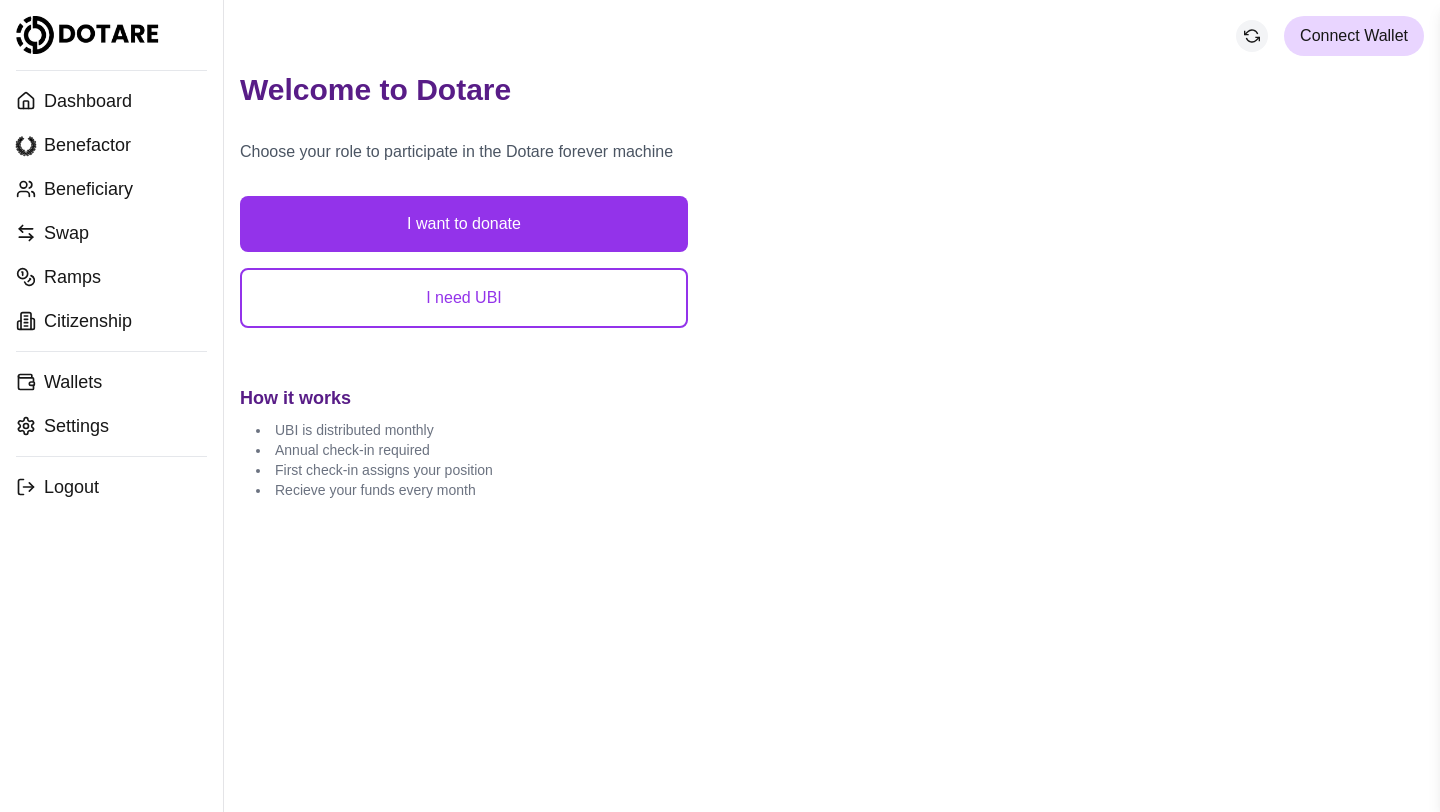 scroll, scrollTop: 0, scrollLeft: 0, axis: both 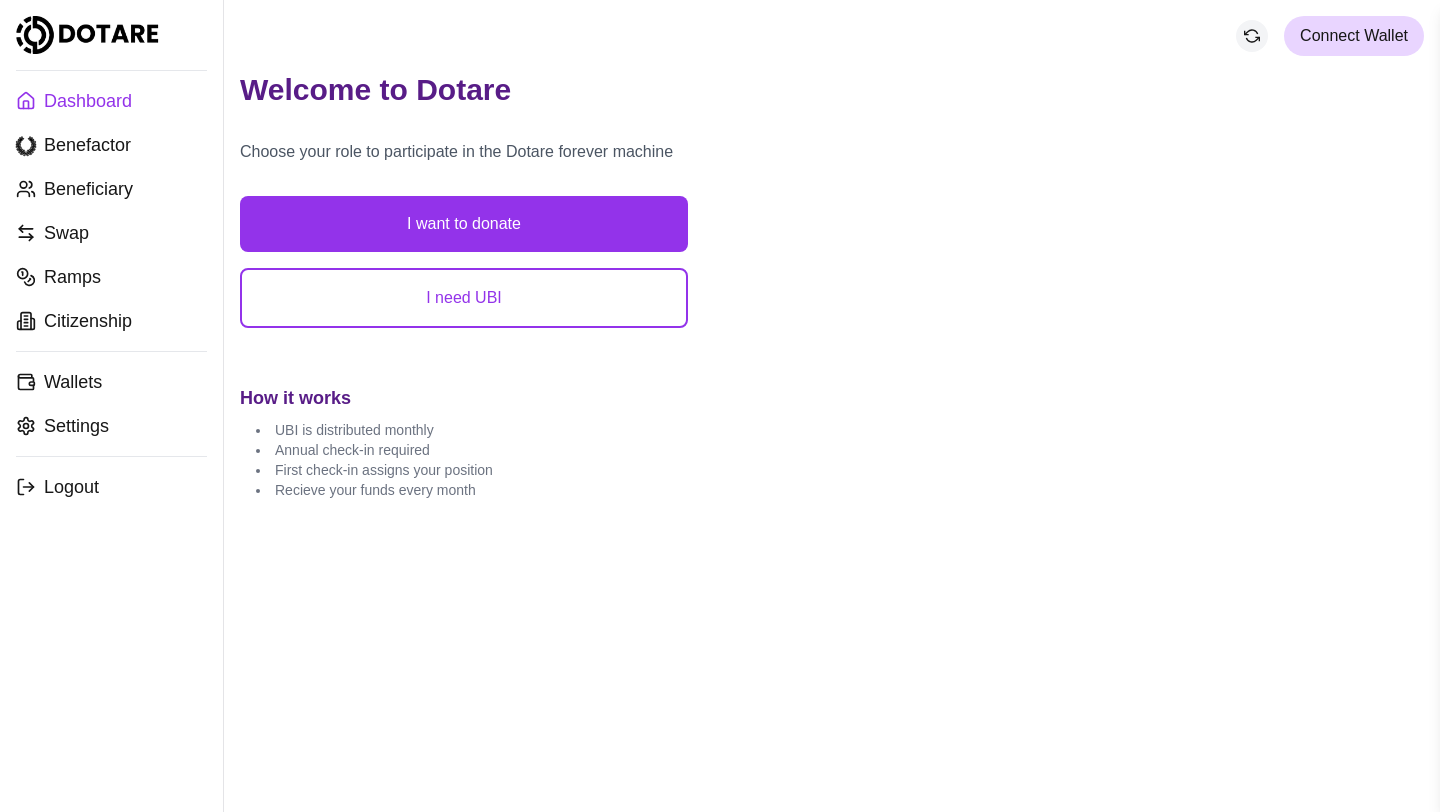 click on "Dashboard" at bounding box center (111, 101) 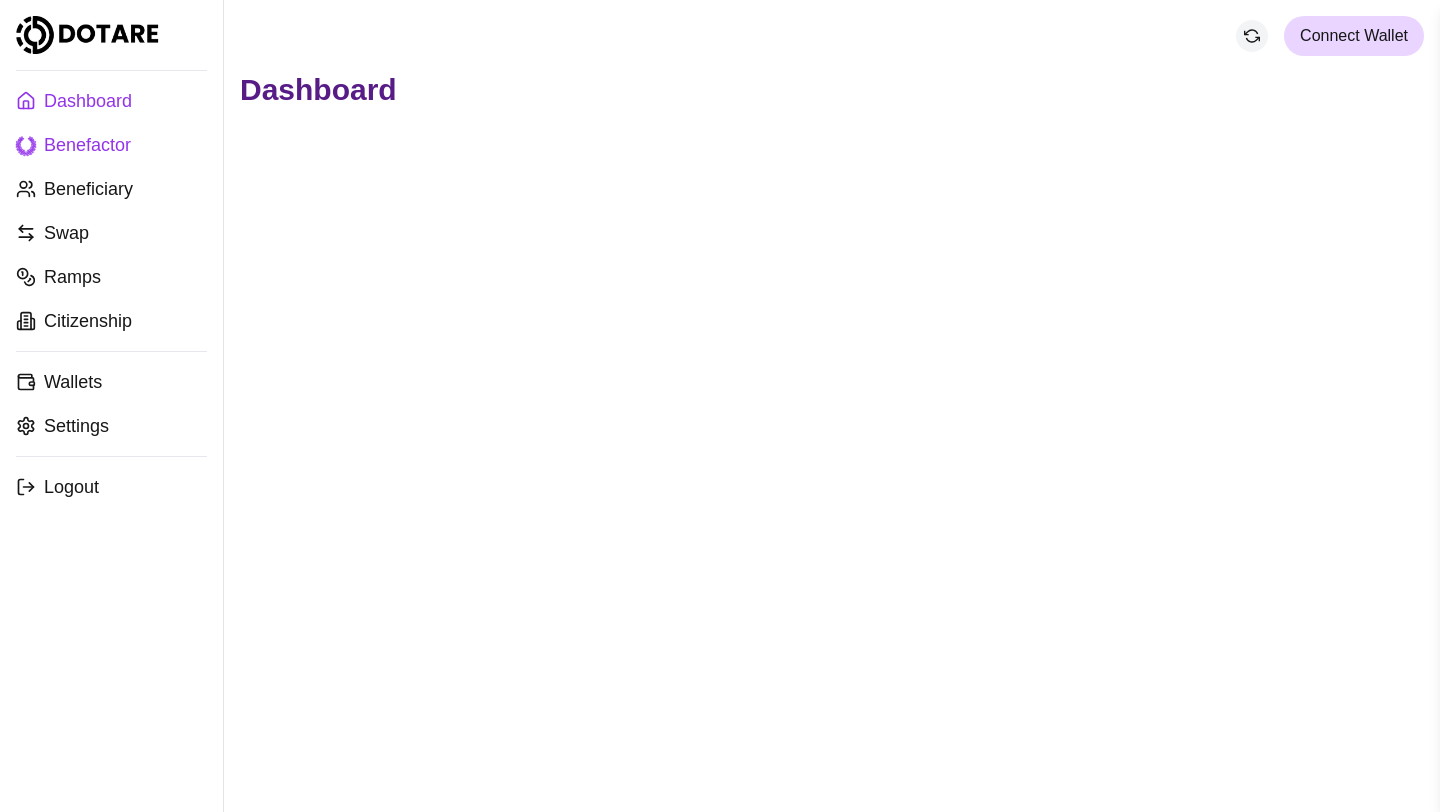 click on "Benefactor" at bounding box center [107, 145] 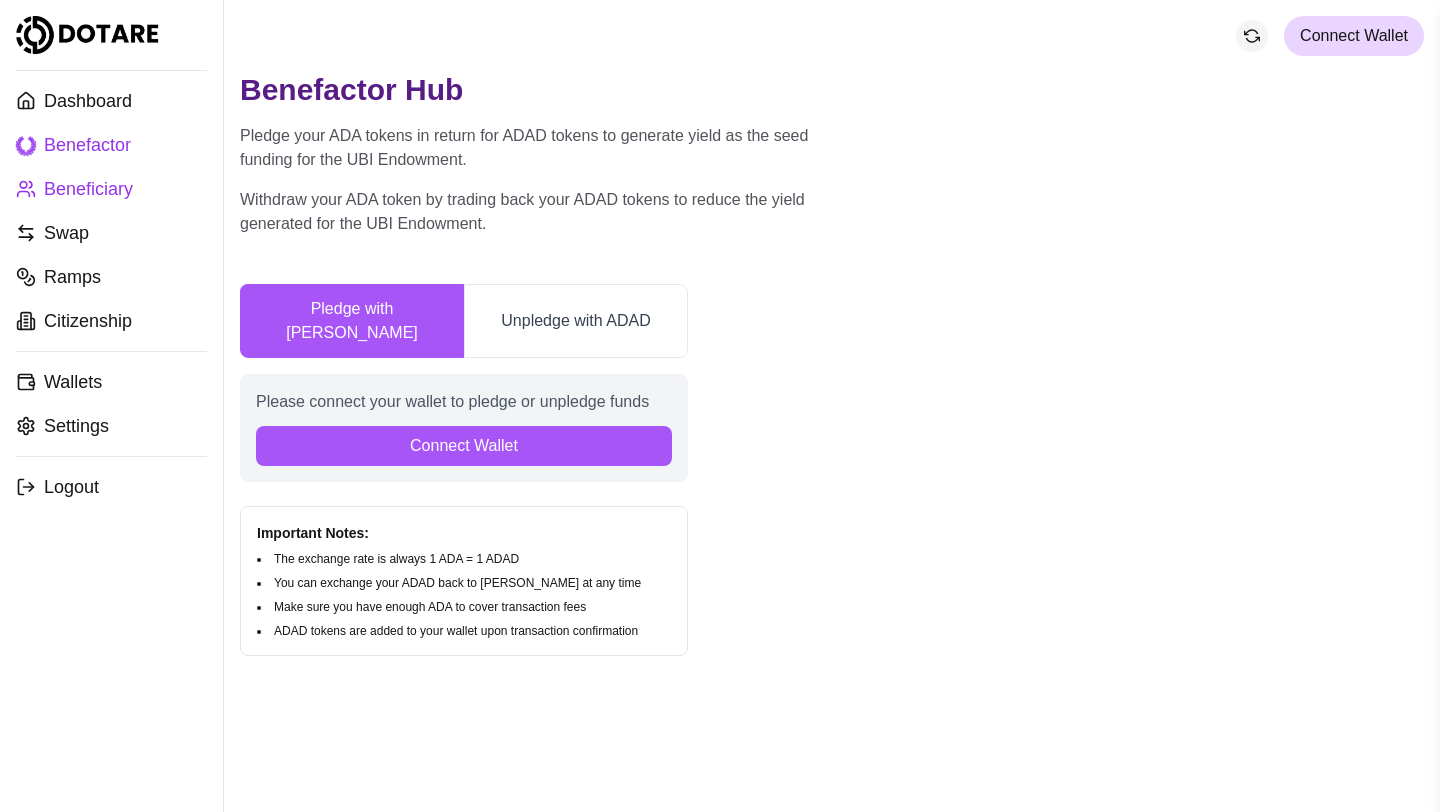 click on "Beneficiary" at bounding box center (111, 189) 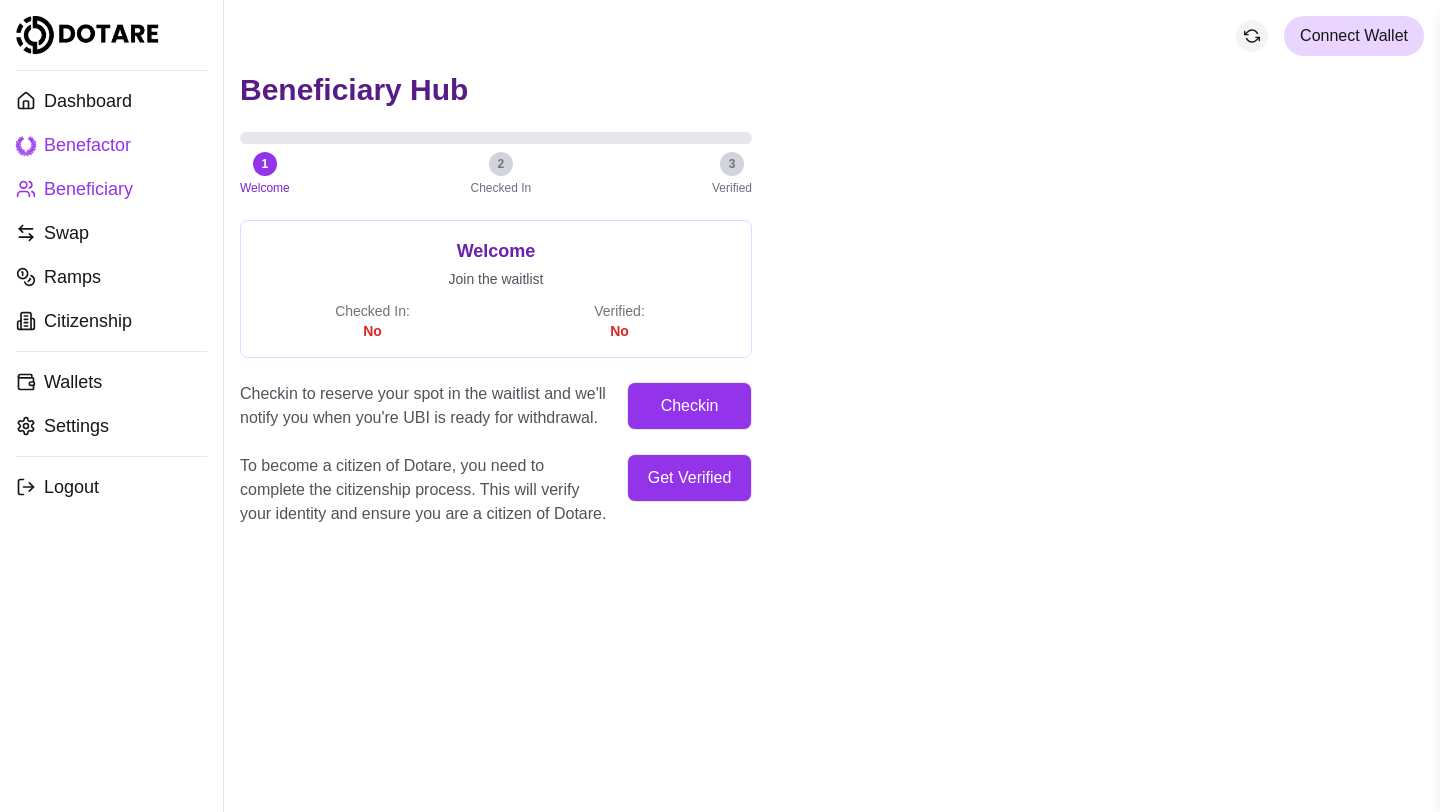 click on "Benefactor" at bounding box center (107, 145) 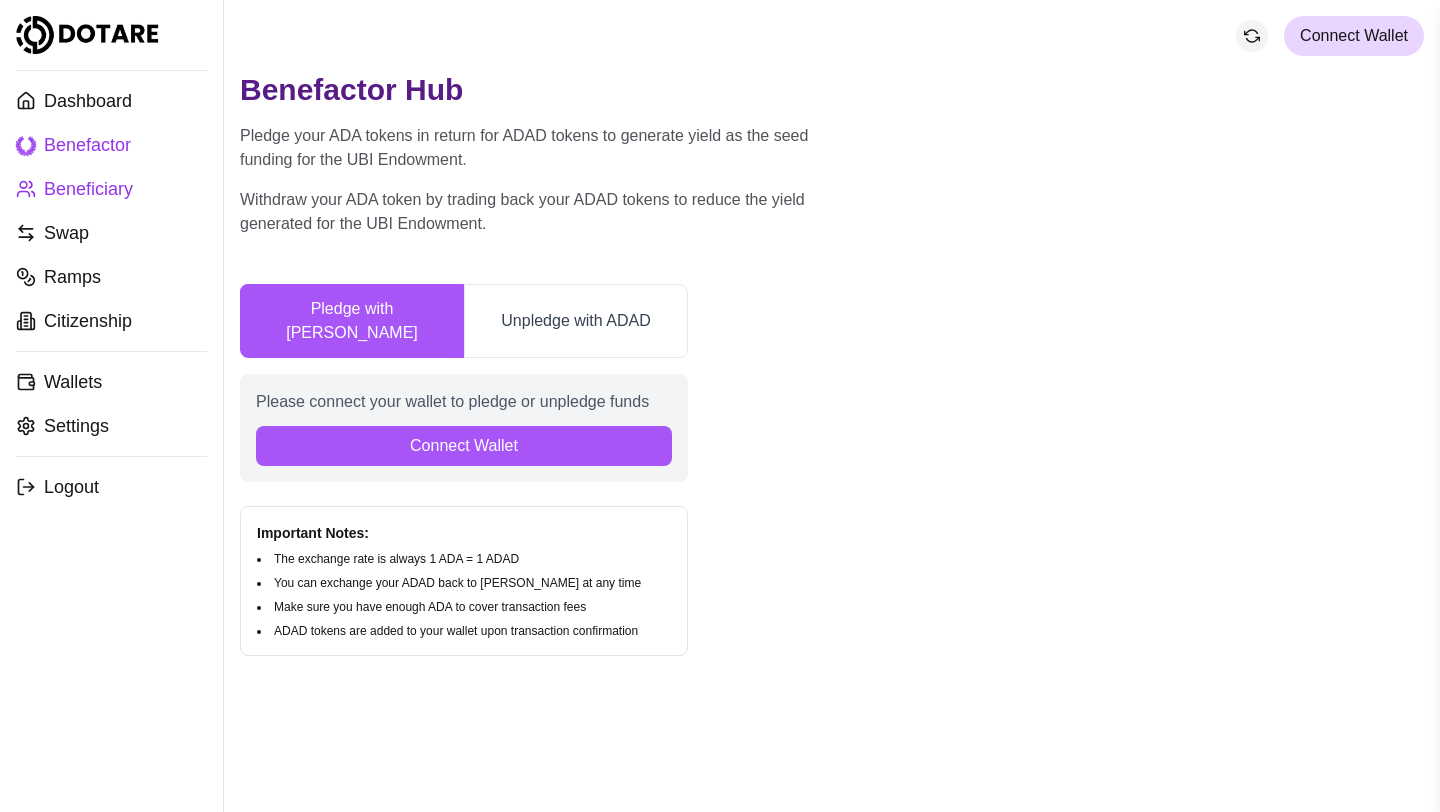click on "Beneficiary" at bounding box center (111, 189) 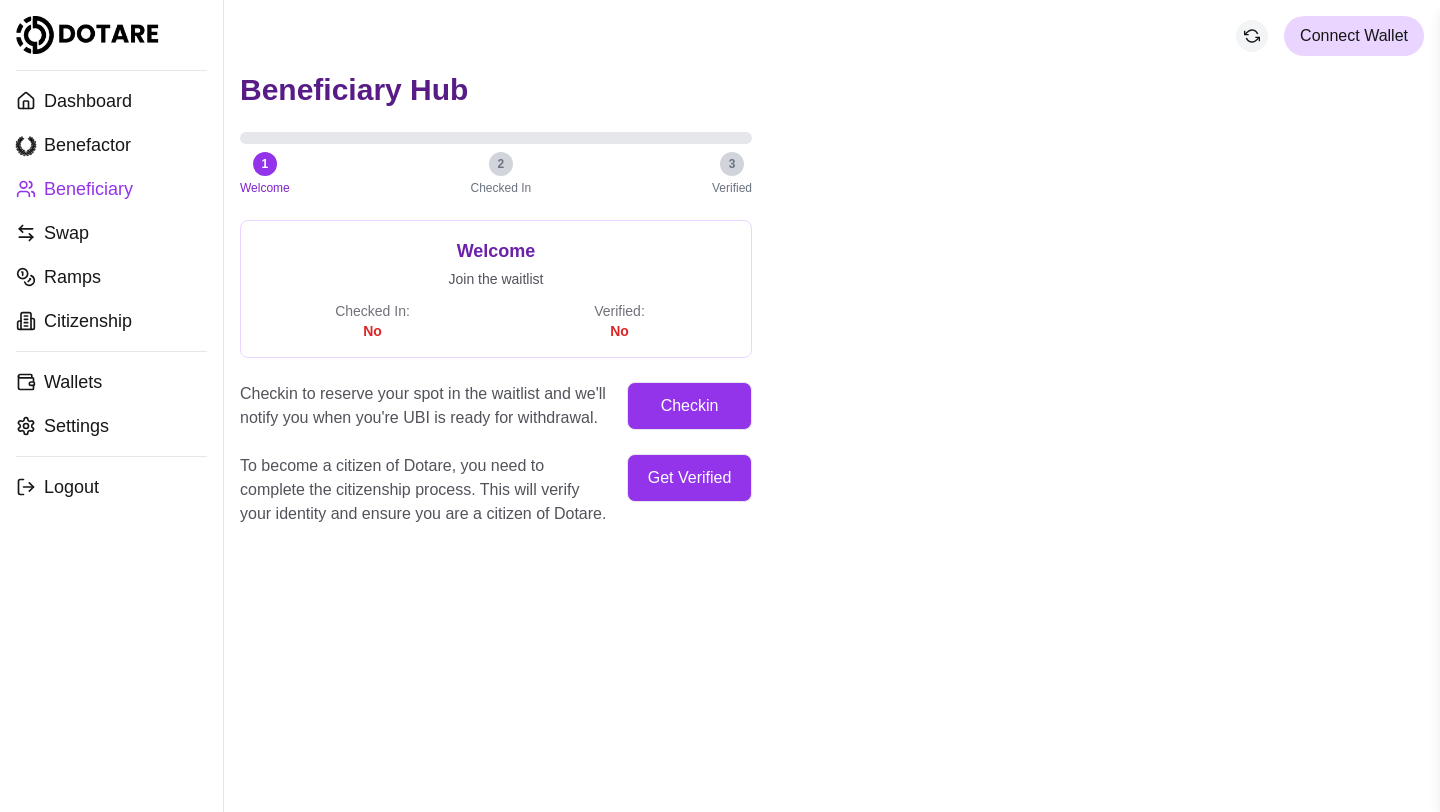 click on "Beneficiary" at bounding box center [111, 189] 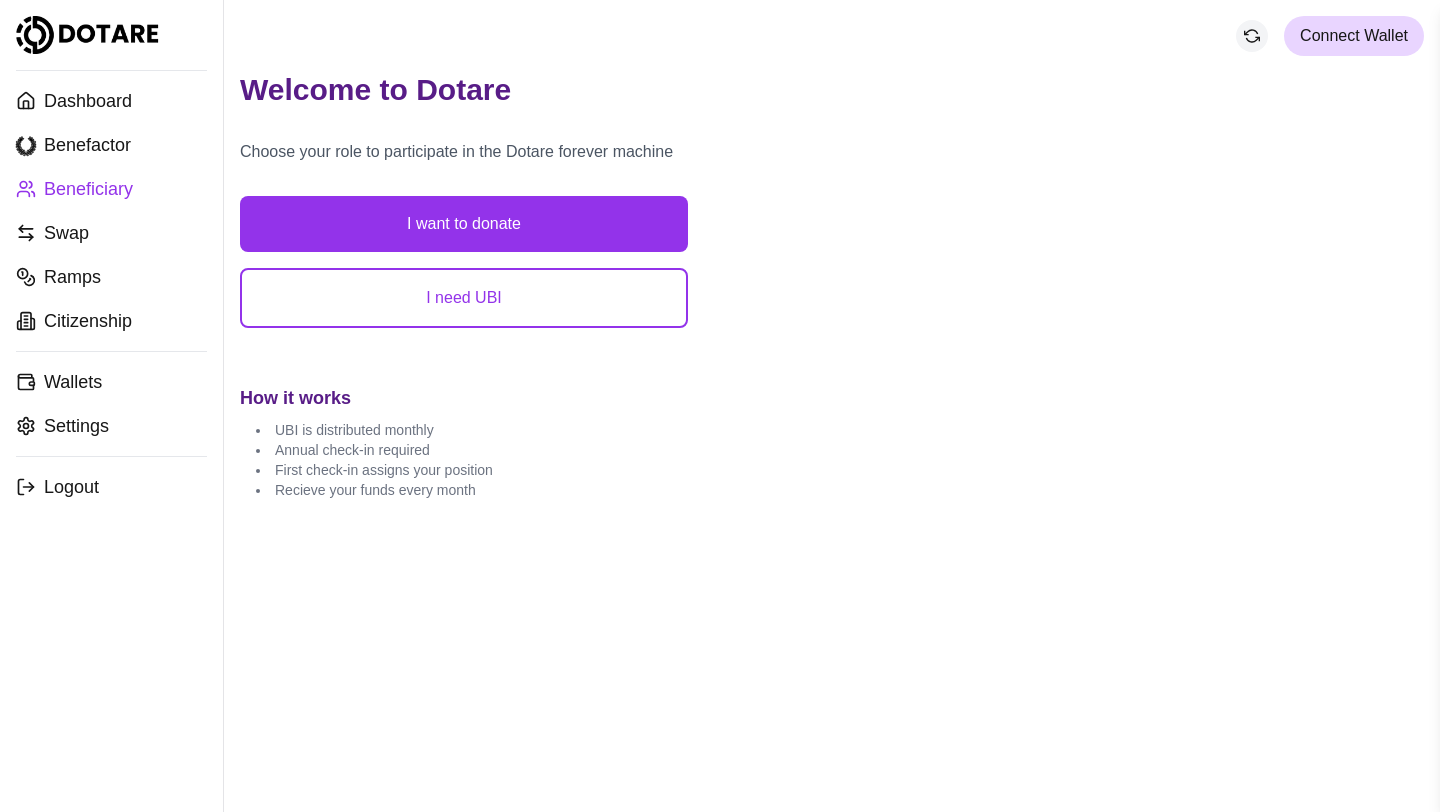 click on "Beneficiary" at bounding box center (111, 189) 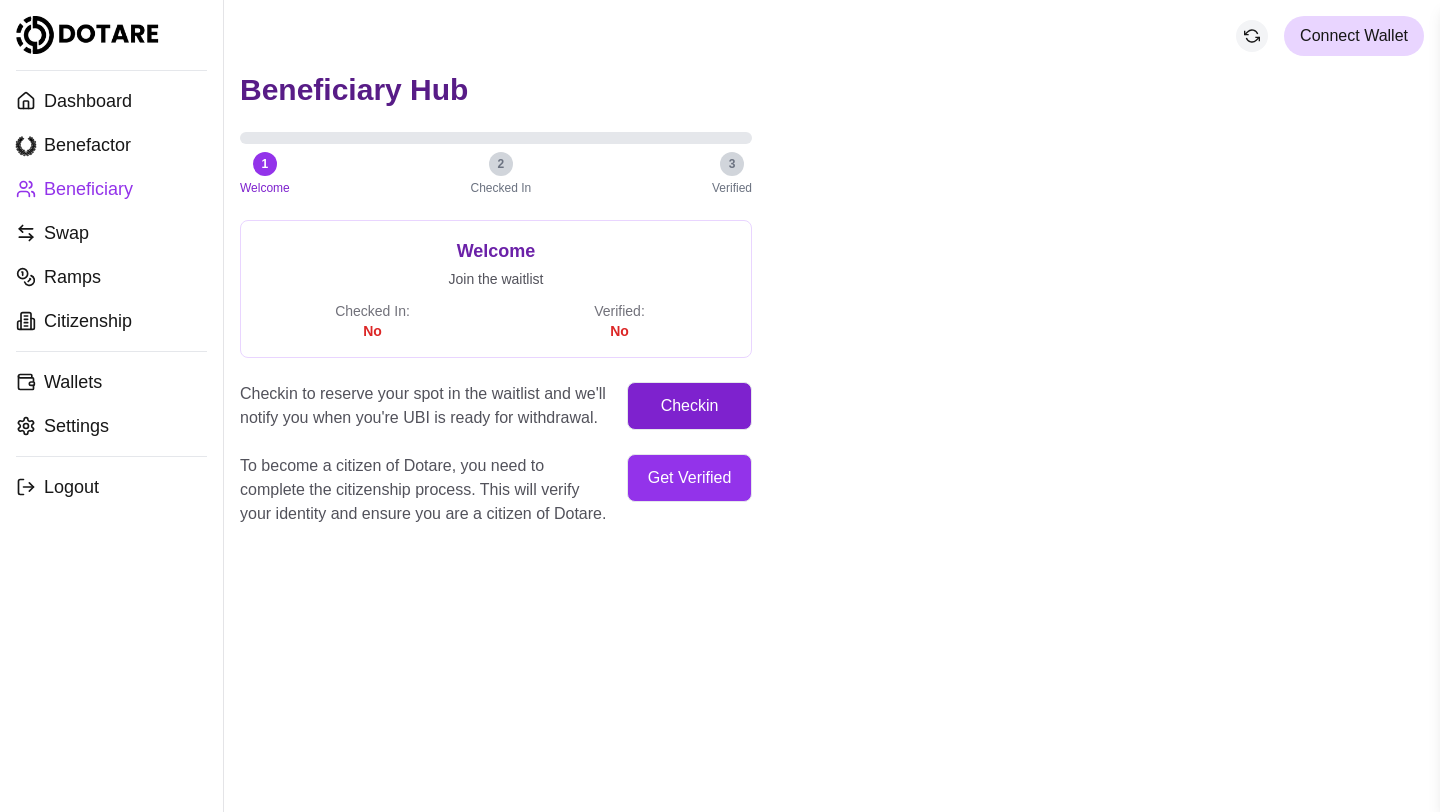 click on "Checkin" at bounding box center [689, 406] 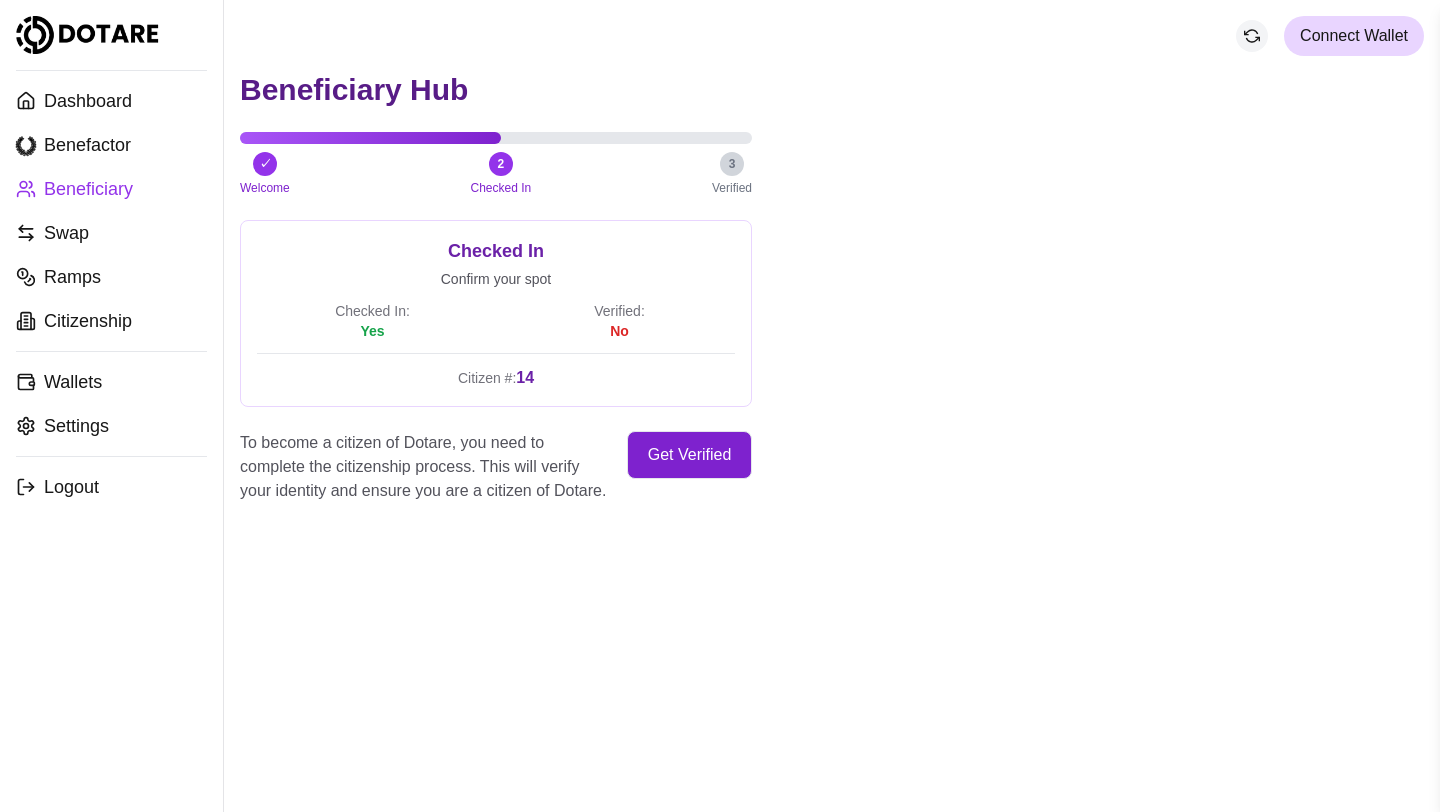 click on "Get Verified" at bounding box center (689, 455) 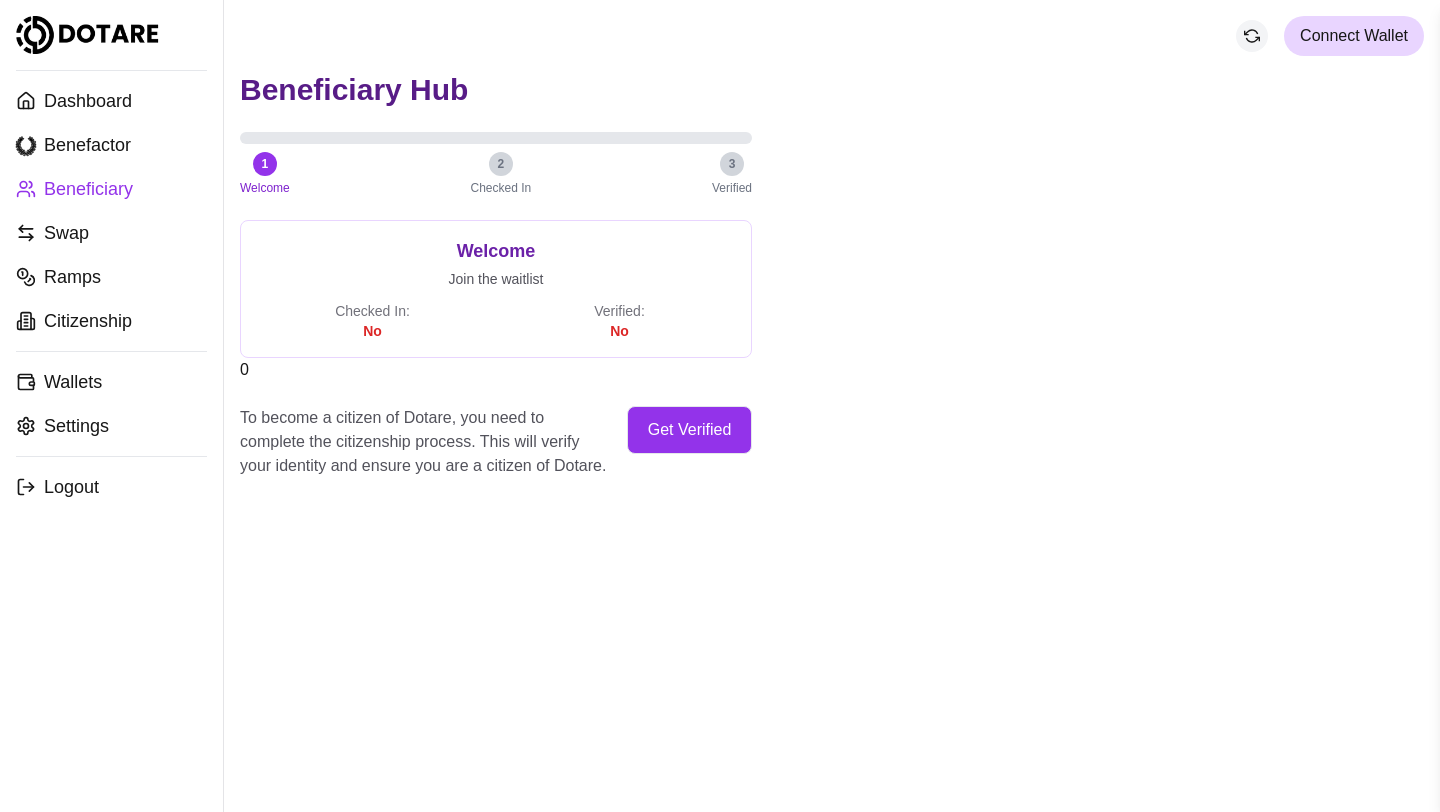 scroll, scrollTop: 0, scrollLeft: 0, axis: both 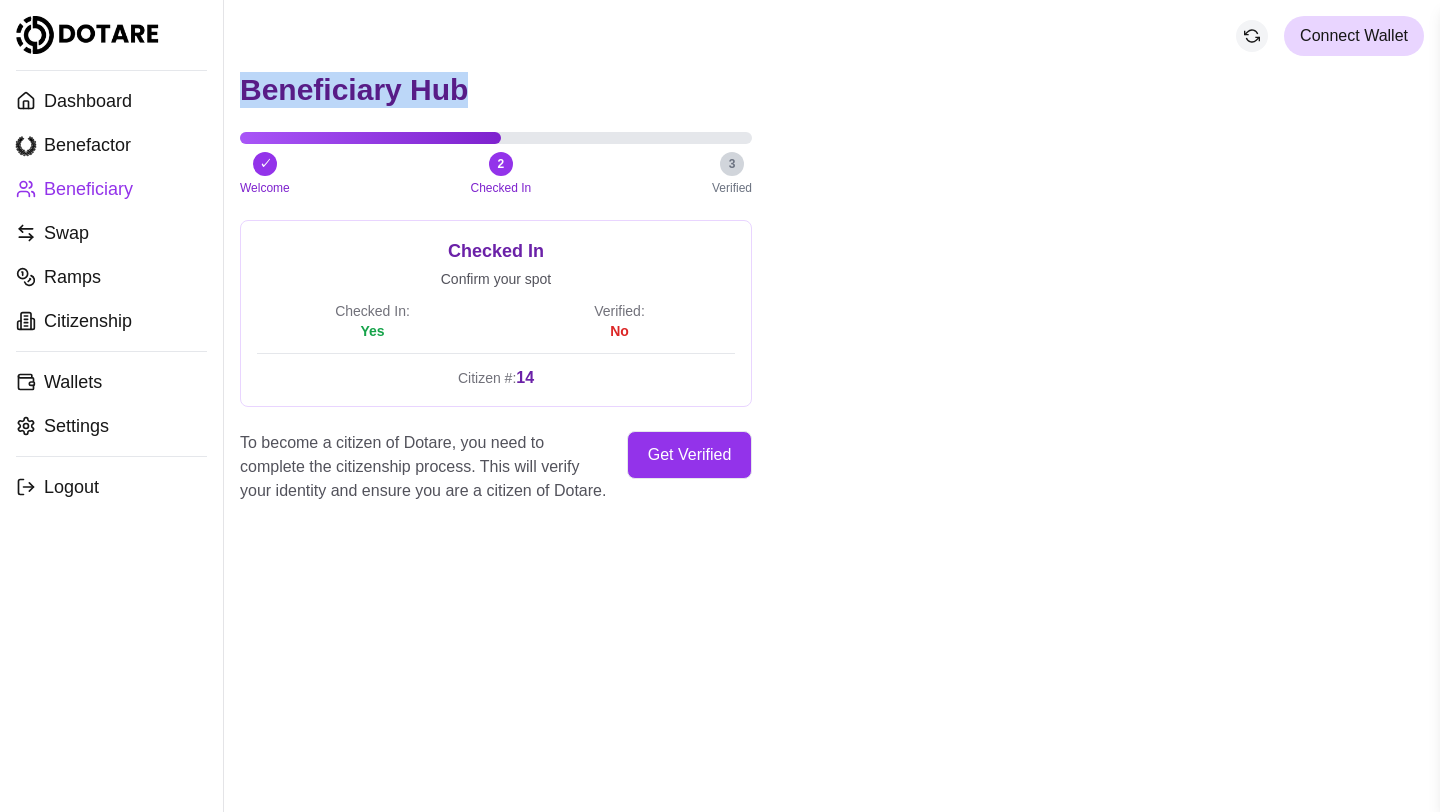 drag, startPoint x: 496, startPoint y: 72, endPoint x: 243, endPoint y: 100, distance: 254.5447 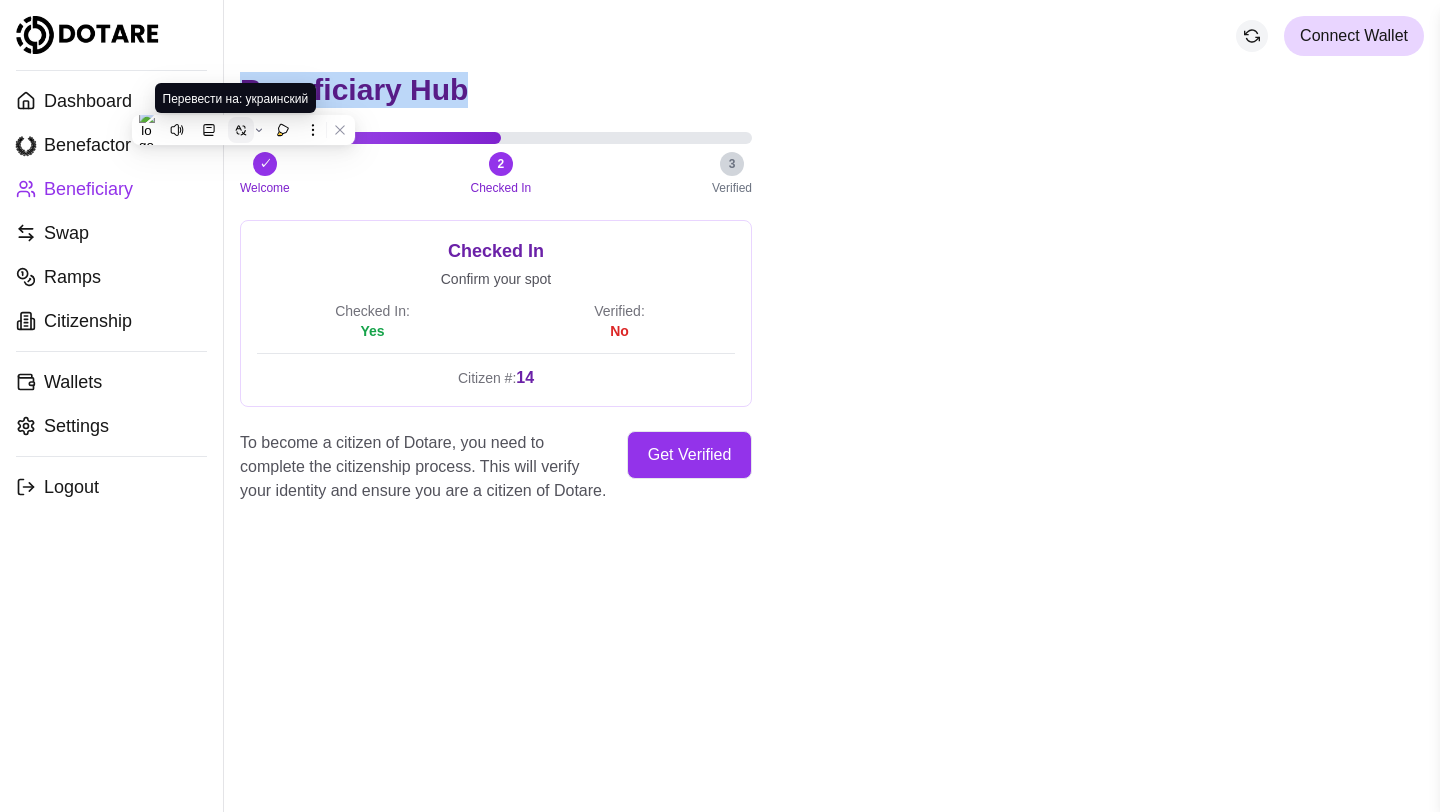 click at bounding box center (241, 130) 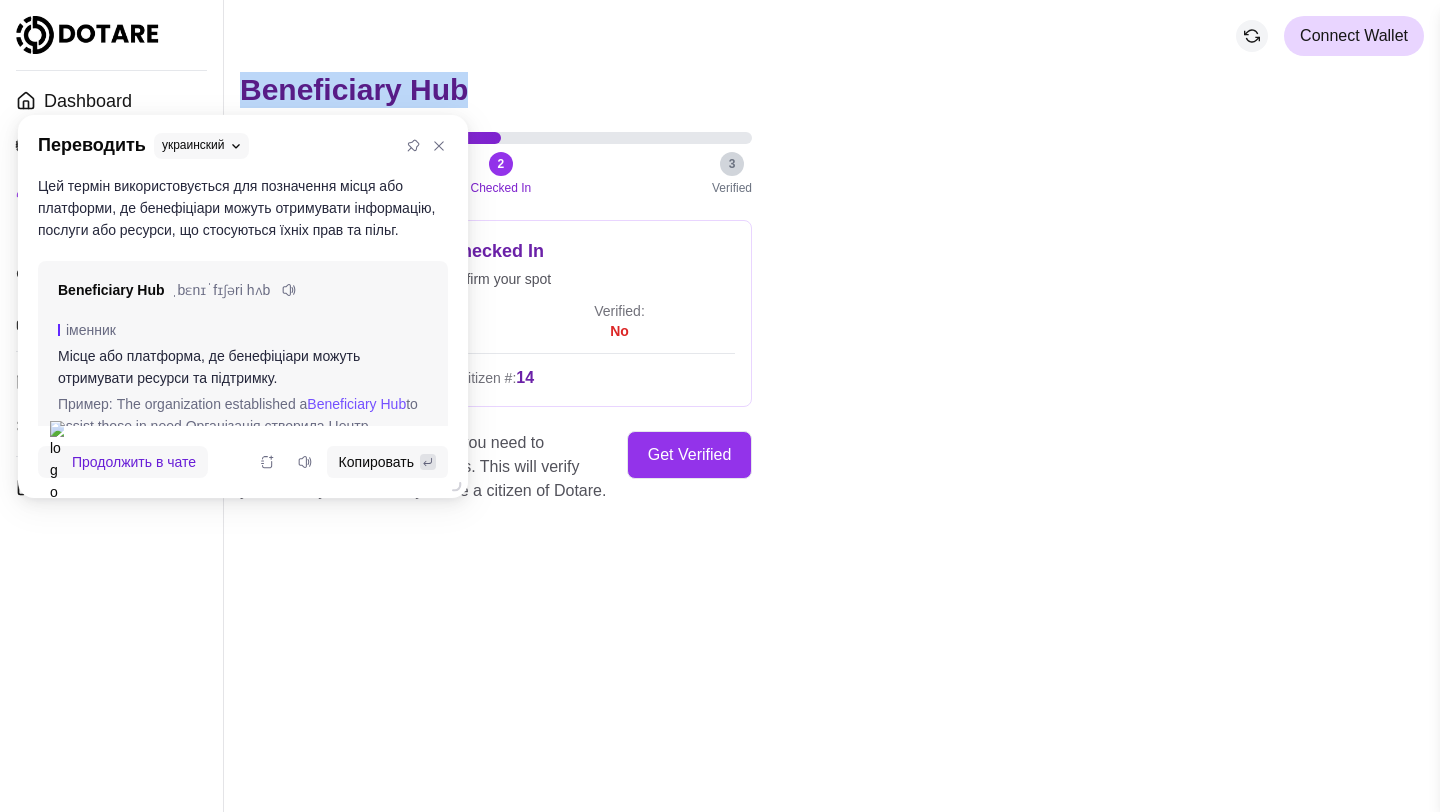 scroll, scrollTop: 0, scrollLeft: 0, axis: both 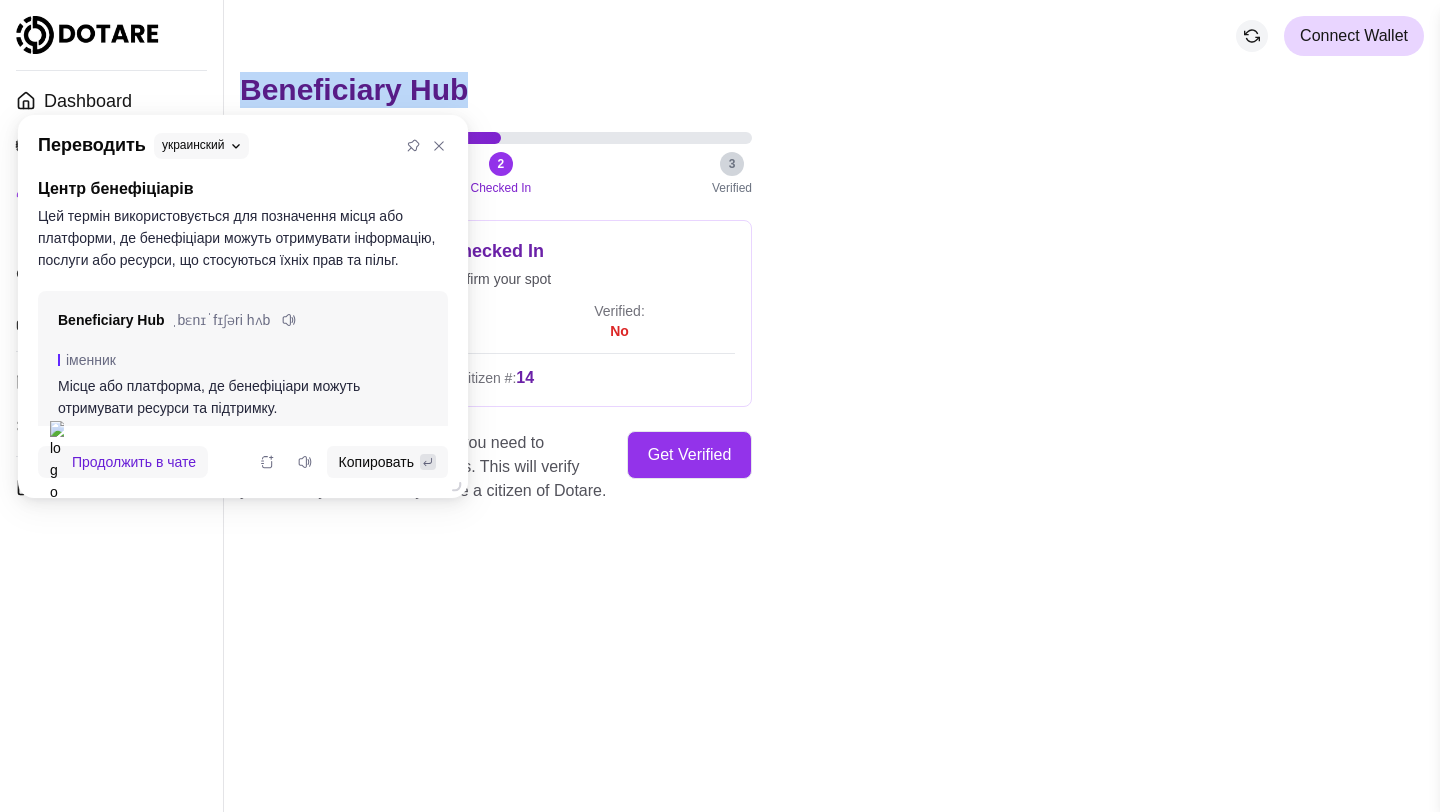 copy on "Beneficiary Hub" 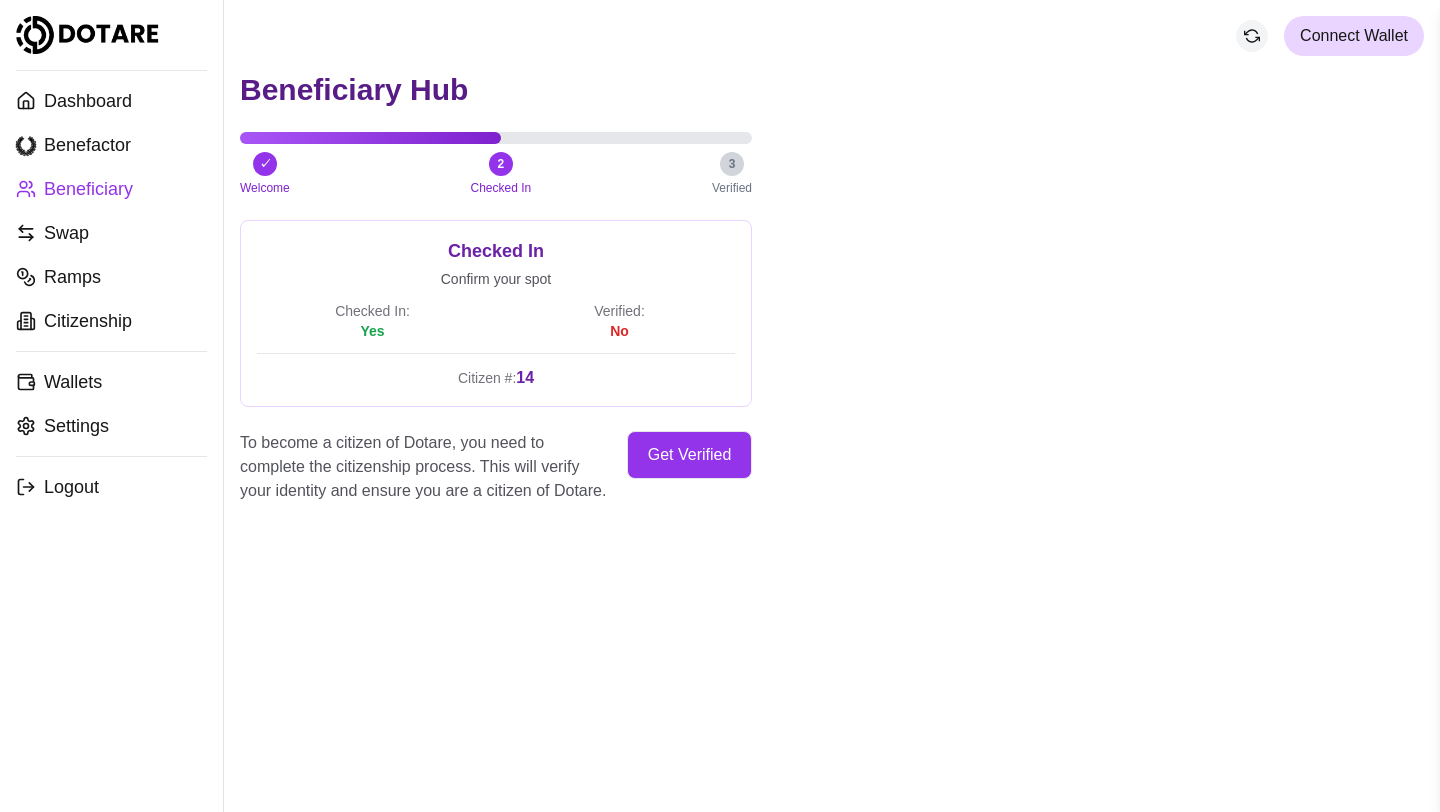 click on "To become a citizen of Dotare, you need to complete the citizenship process. This will verify your identity and ensure you are a citizen of Dotare." at bounding box center [425, 467] 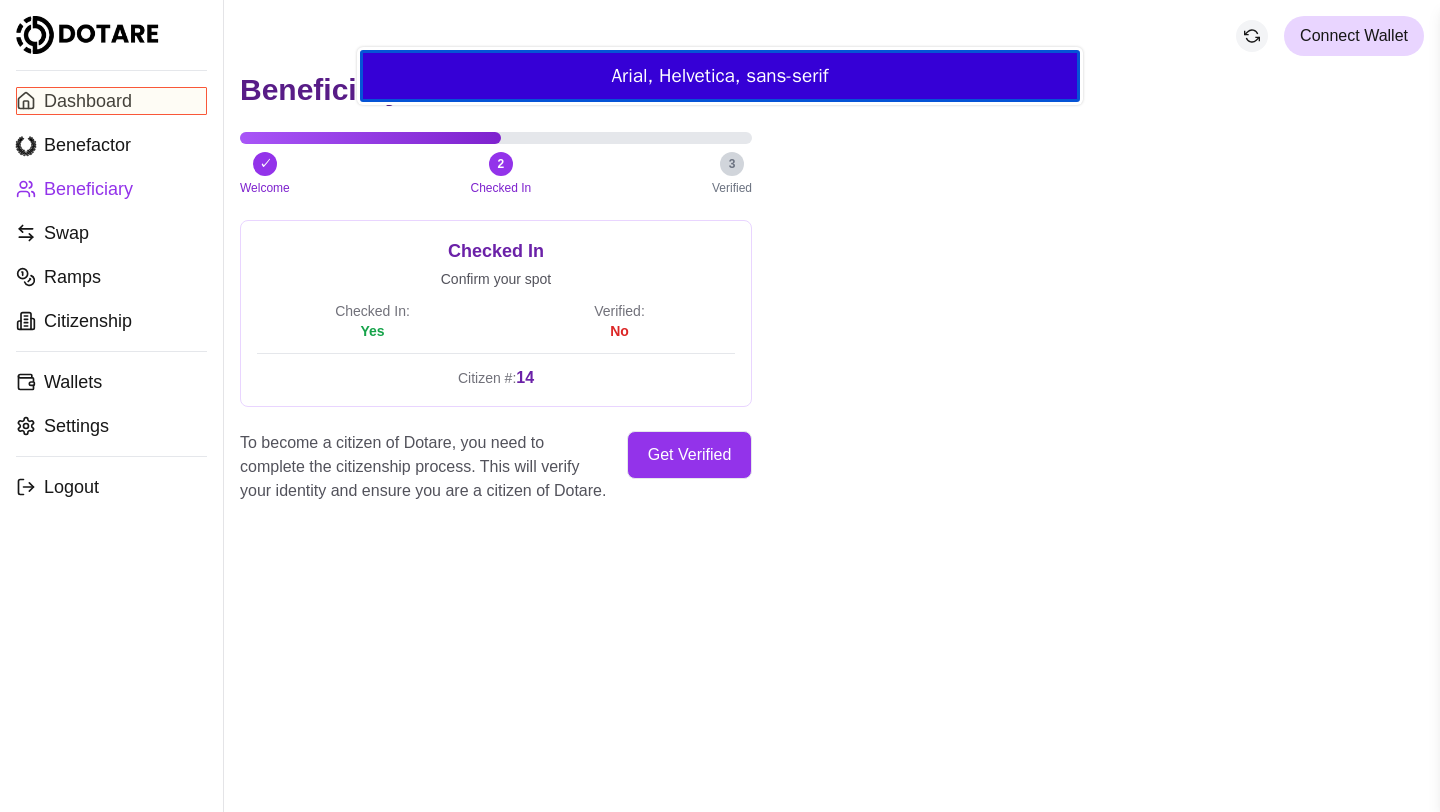click at bounding box center [111, 101] 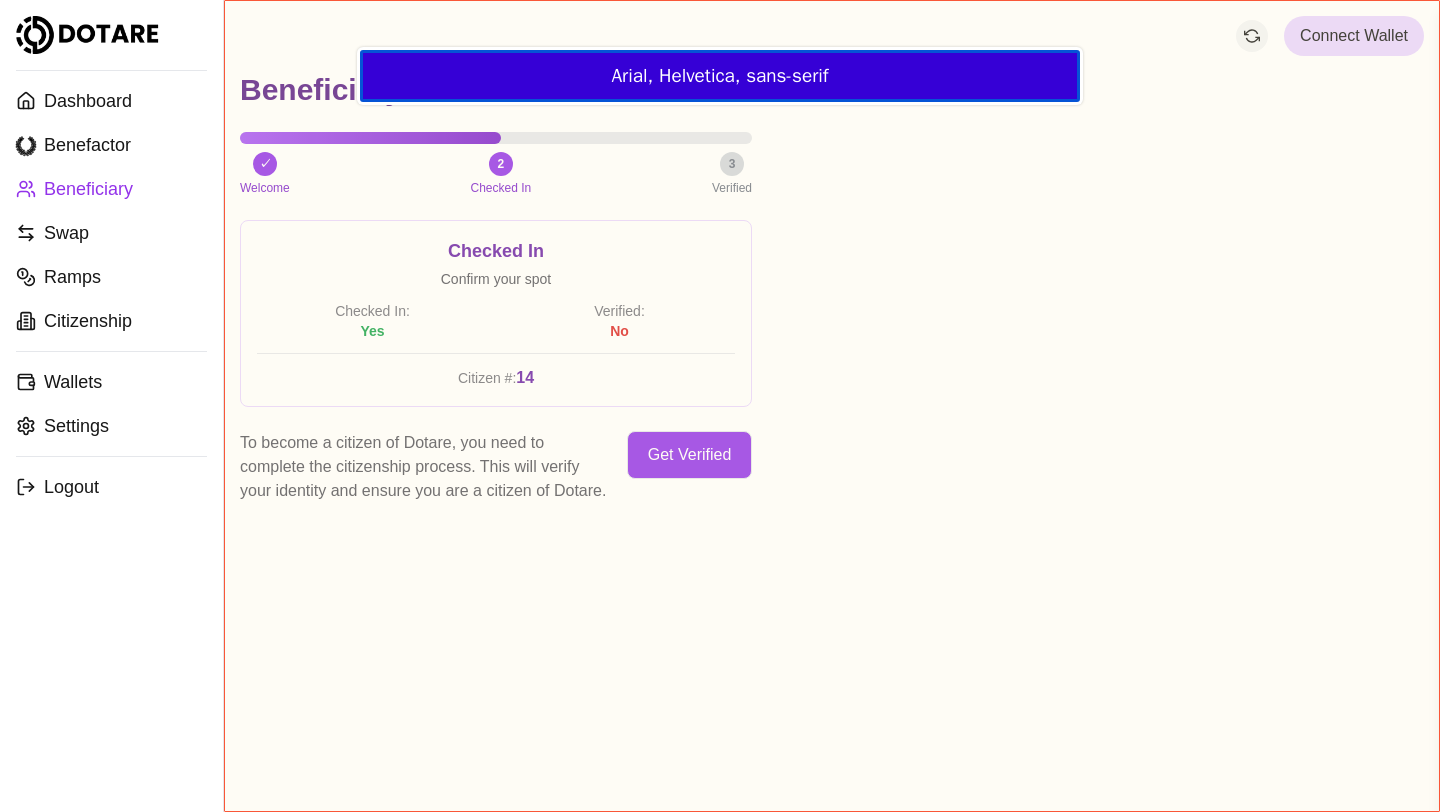 click at bounding box center (832, 406) 